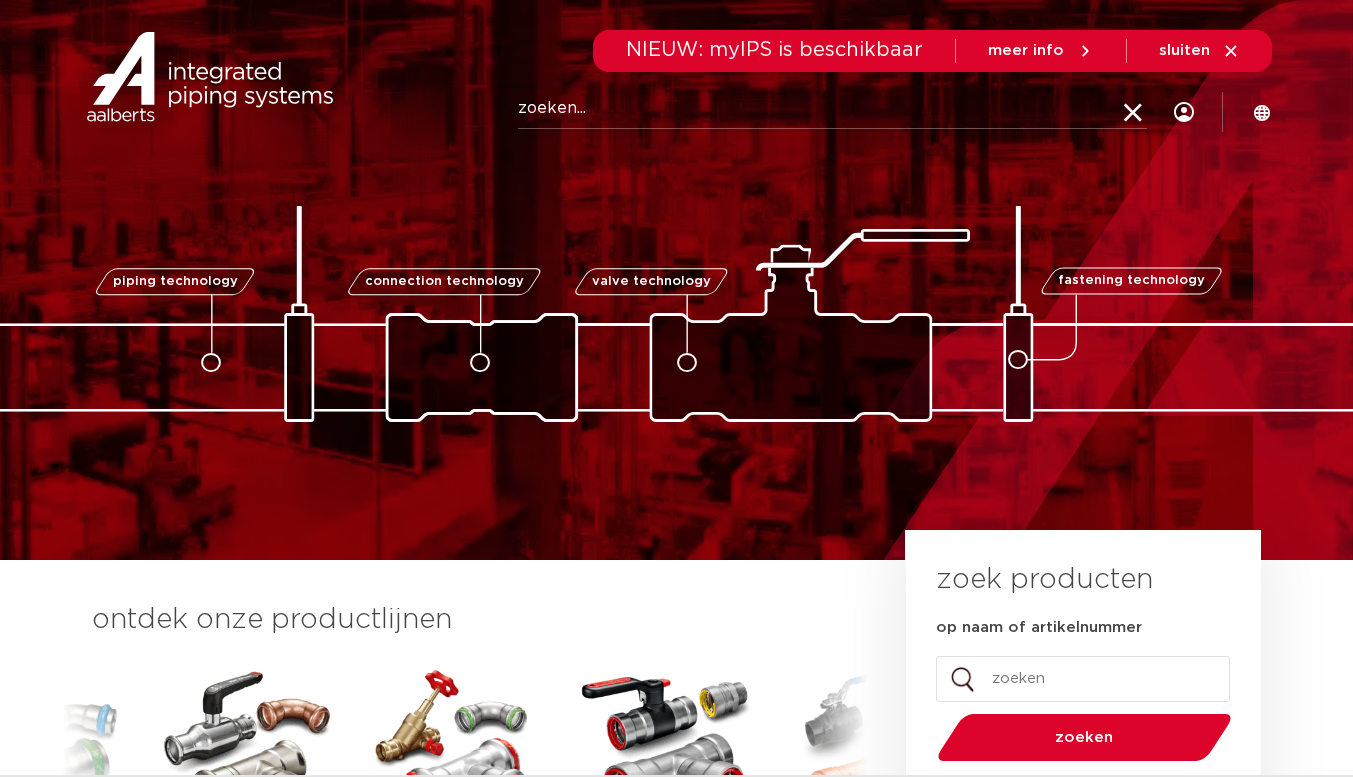 scroll, scrollTop: 0, scrollLeft: 0, axis: both 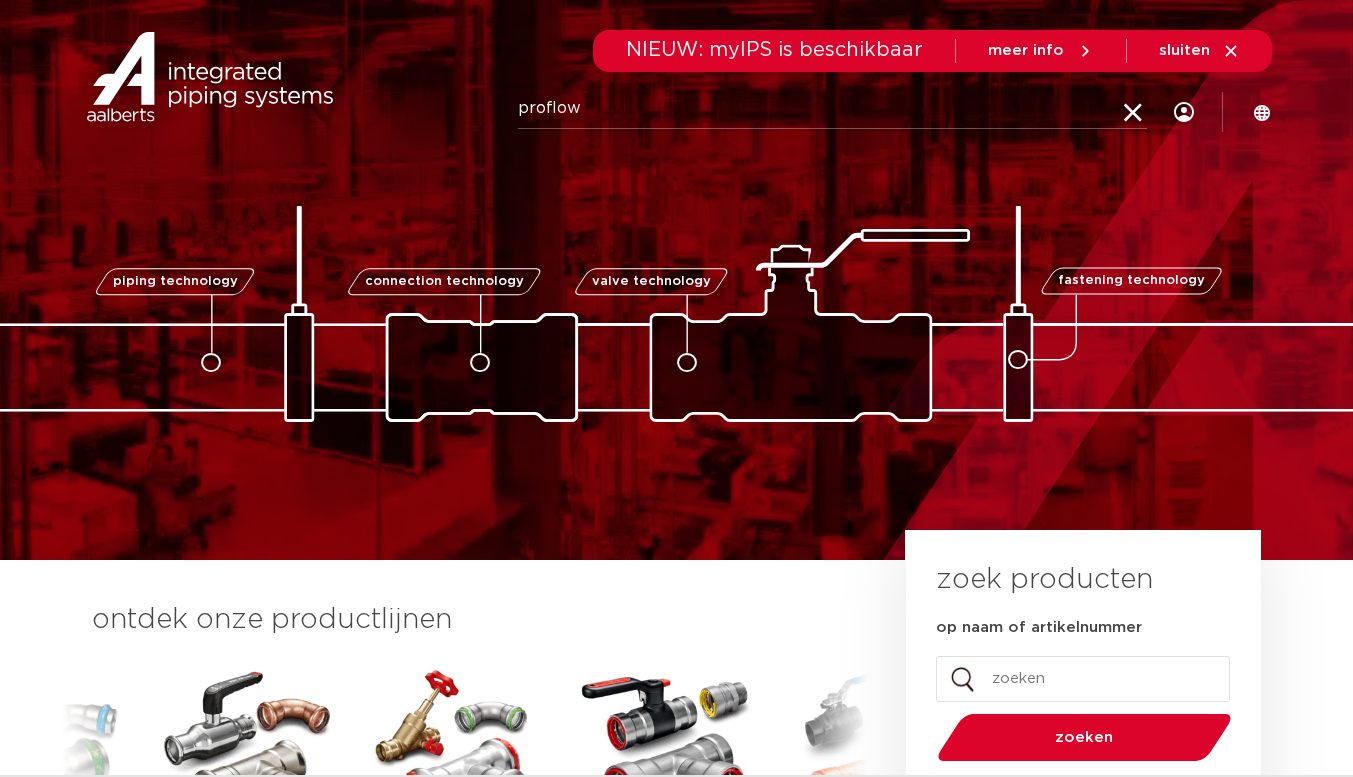 type on "proflow" 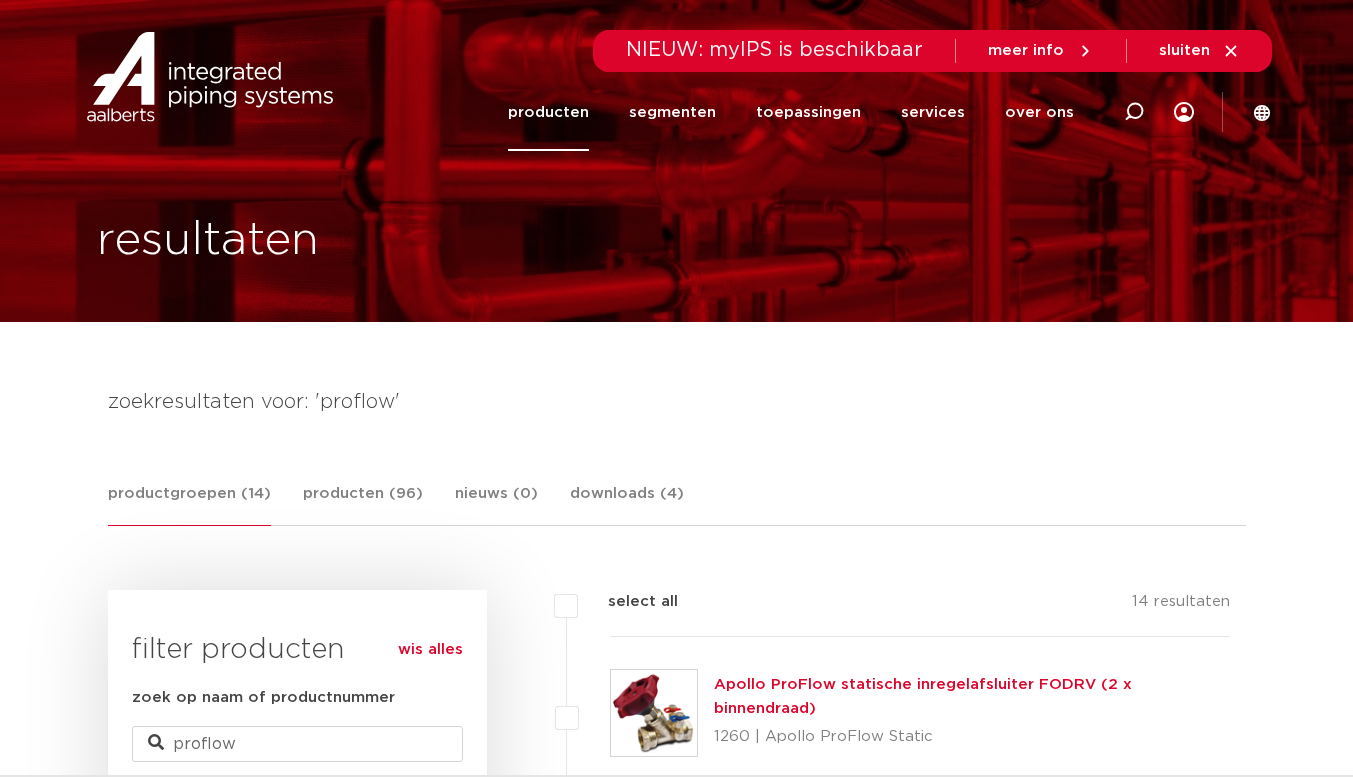 scroll, scrollTop: 80, scrollLeft: 0, axis: vertical 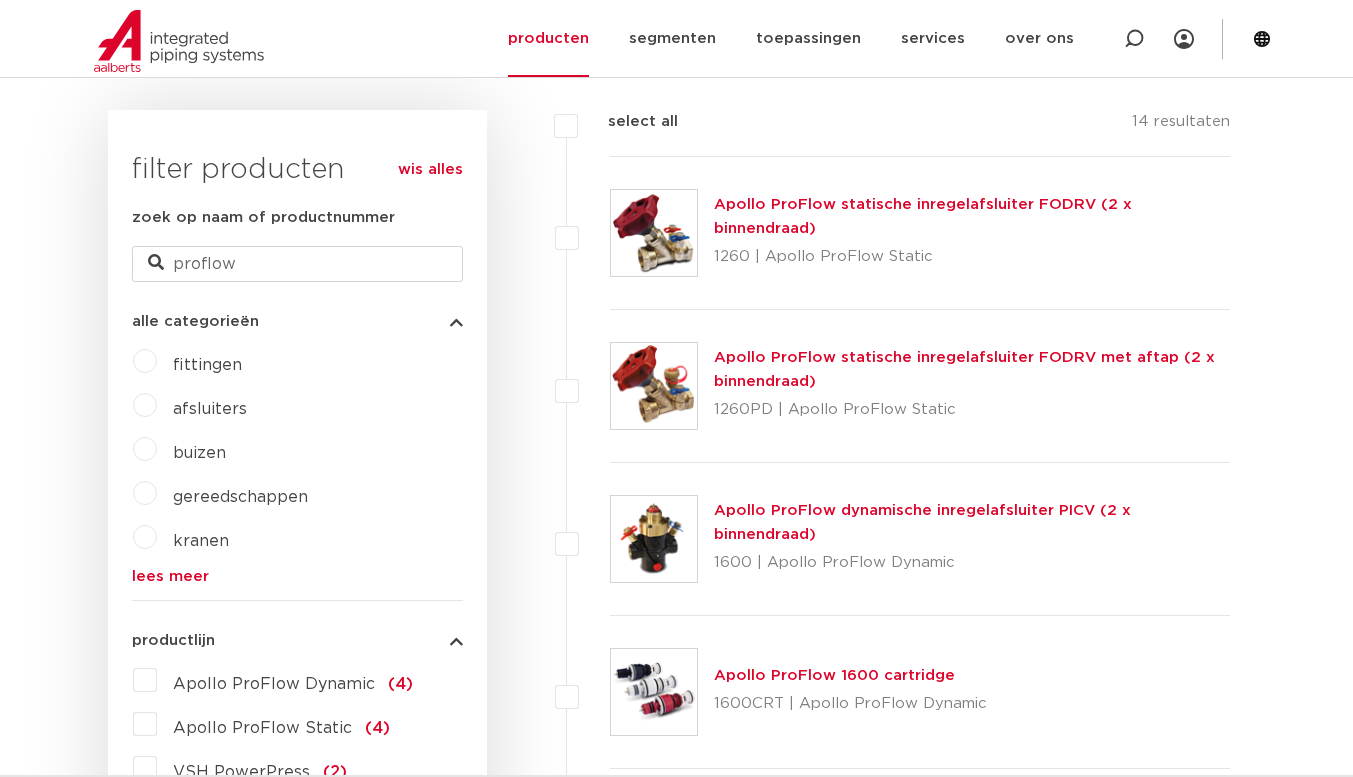 click on "Apollo ProFlow statische inregelafsluiter FODRV (2 x binnendraad)
1260
| Apollo ProFlow Static" at bounding box center (898, 233) 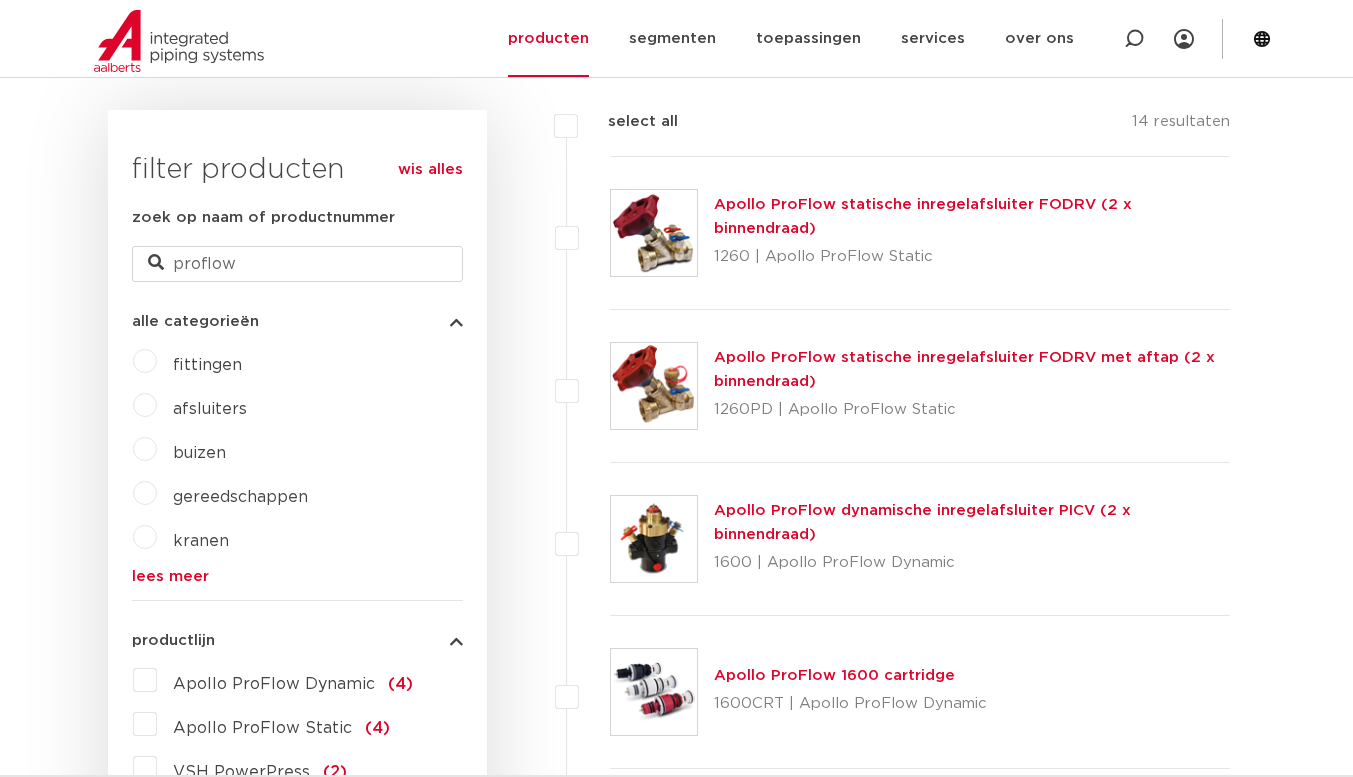 click at bounding box center (610, 375) 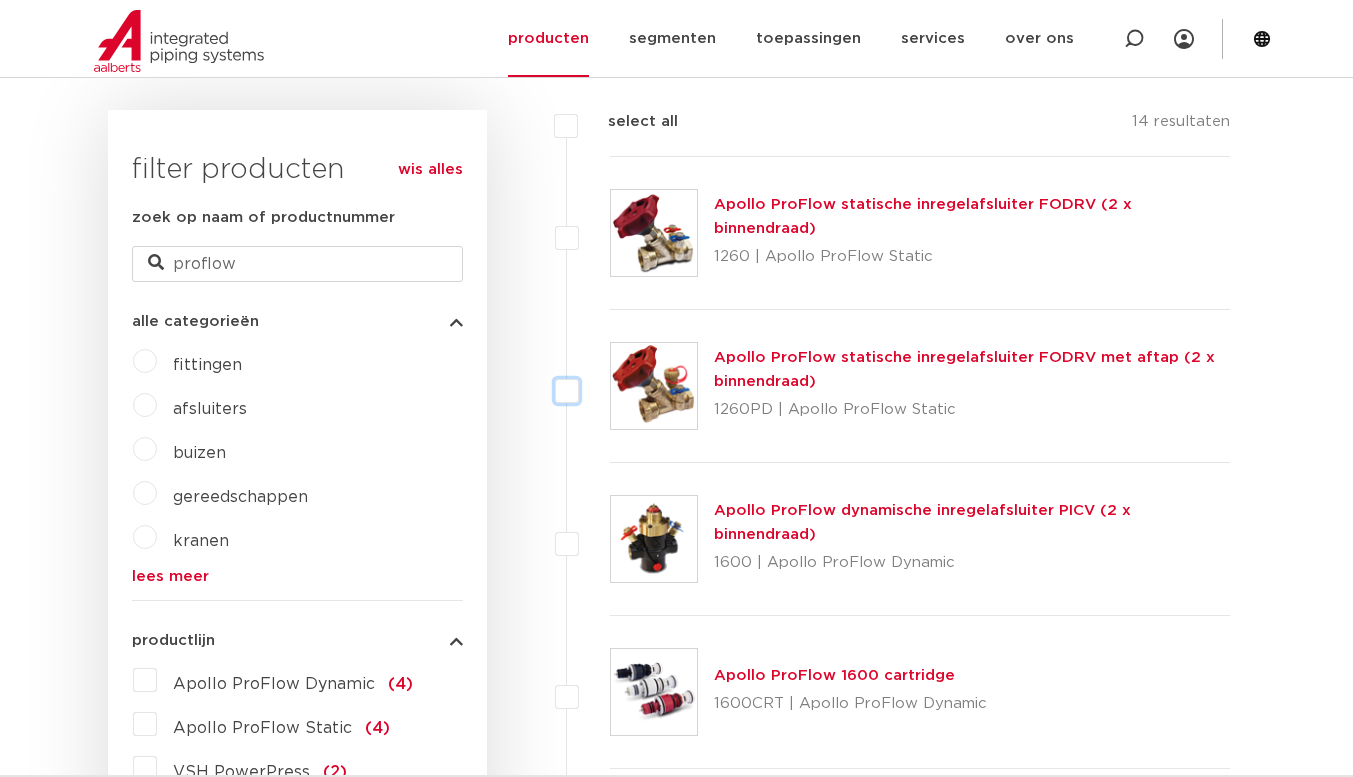 click at bounding box center (-9383, 381) 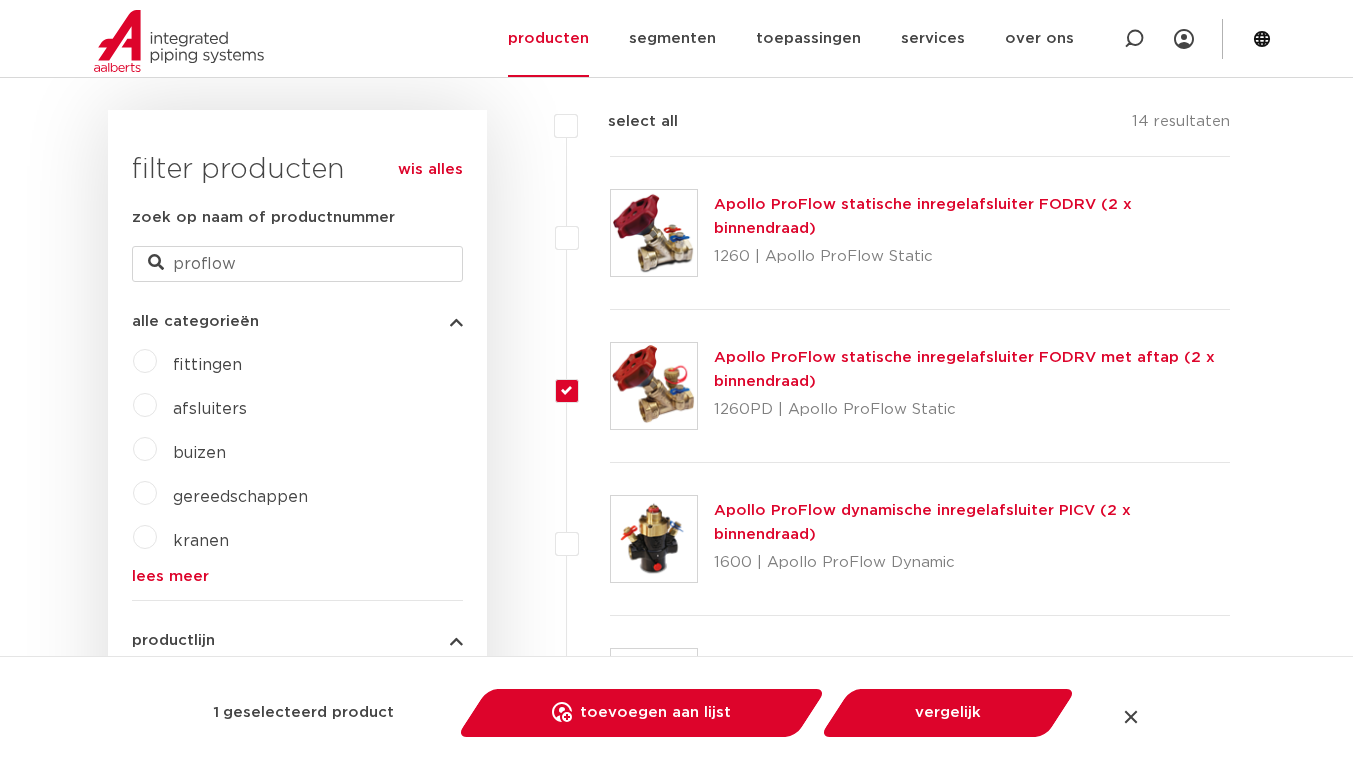 click at bounding box center (610, 222) 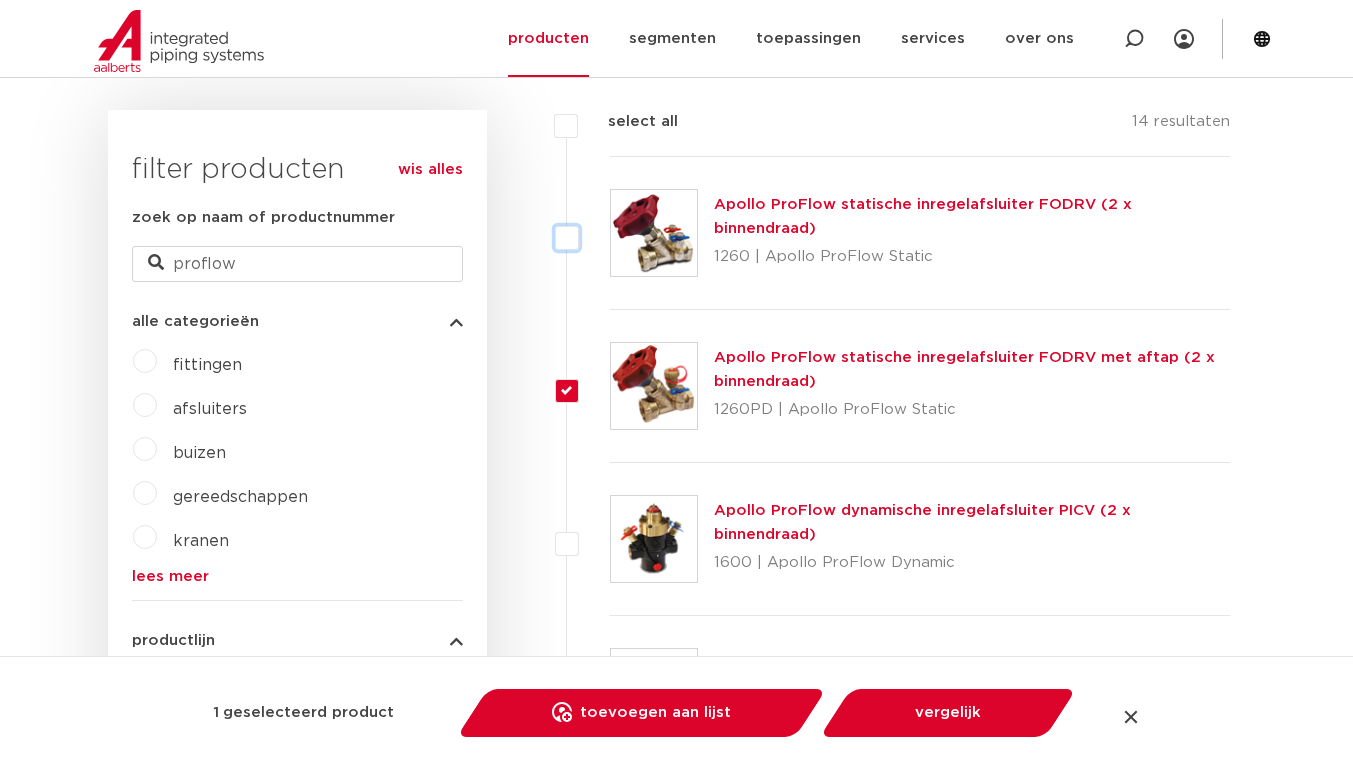 click at bounding box center [-9383, 228] 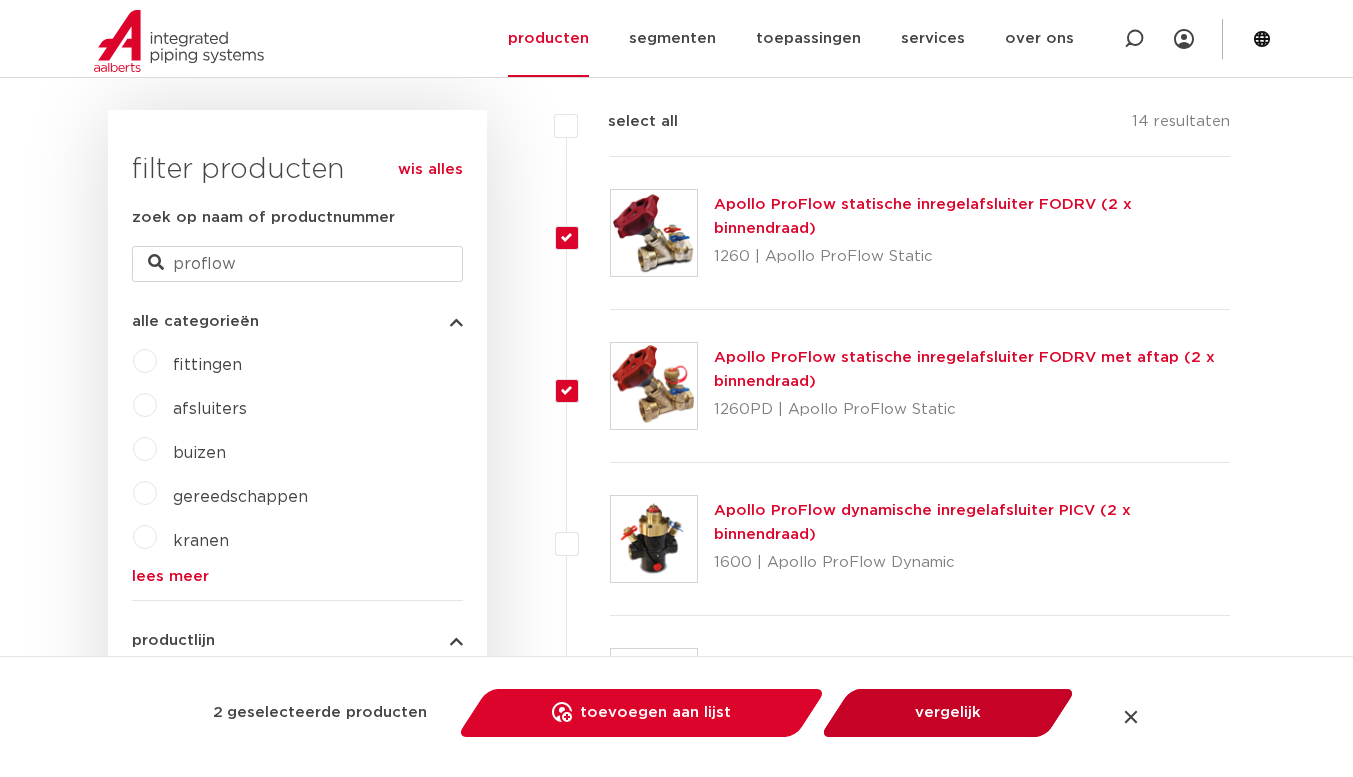 click on "vergelijk" at bounding box center (948, 713) 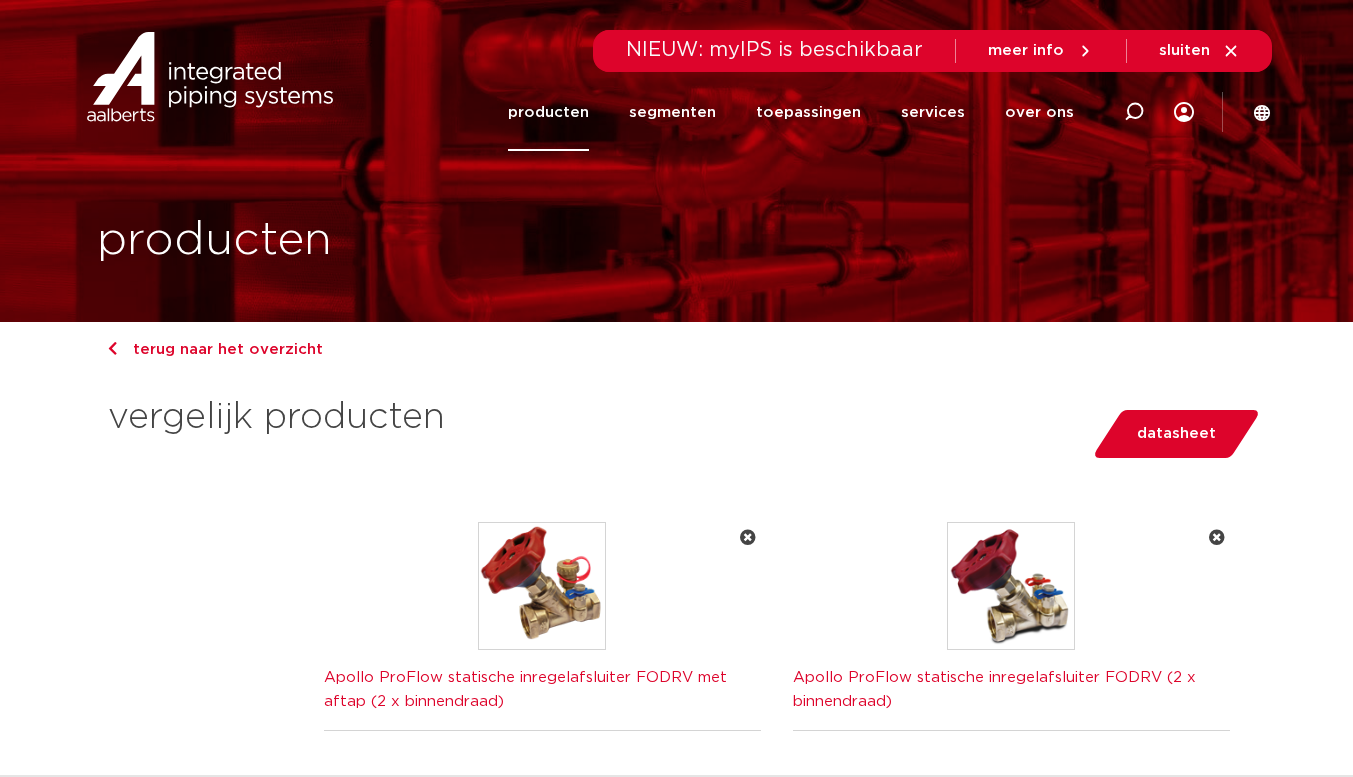scroll, scrollTop: 34, scrollLeft: 0, axis: vertical 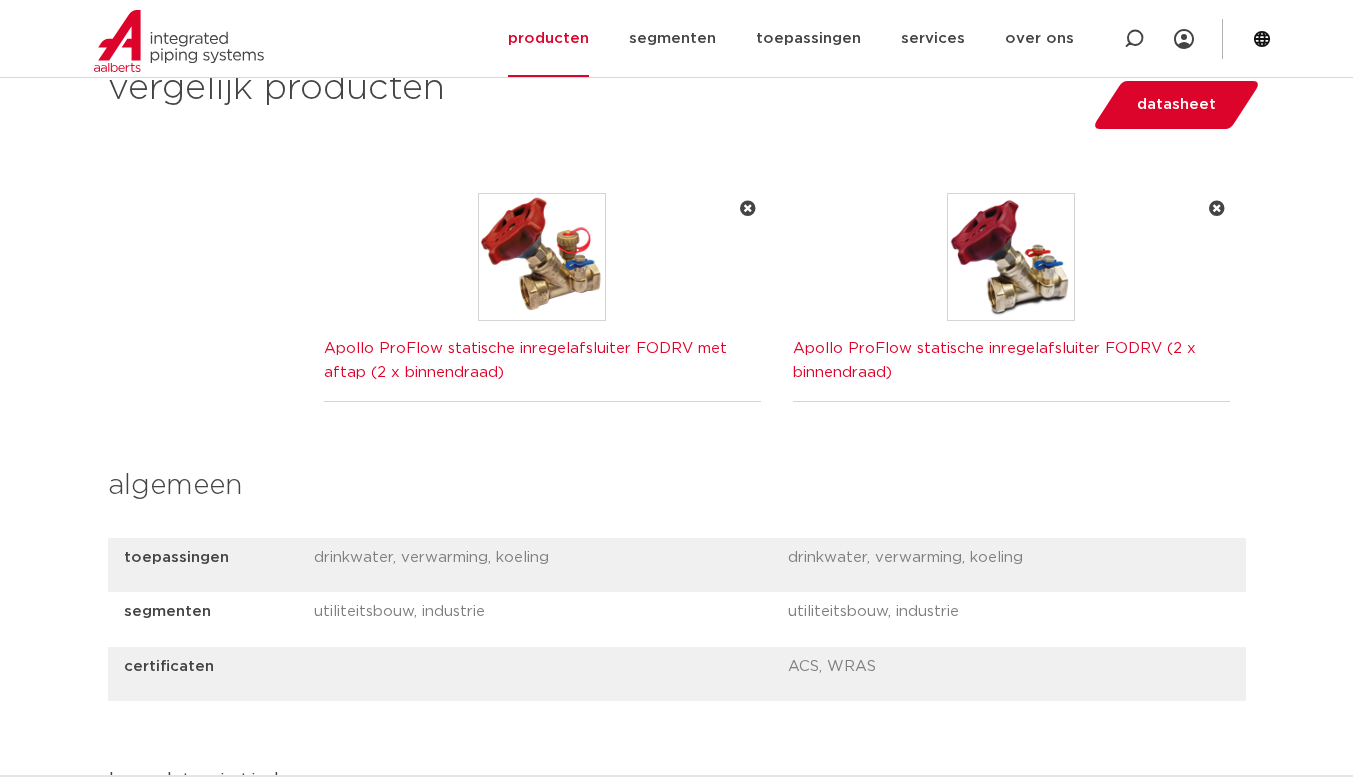 click on "Apollo ProFlow statische inregelafsluiter FODRV met aftap (2 x binnendraad)" at bounding box center [525, 360] 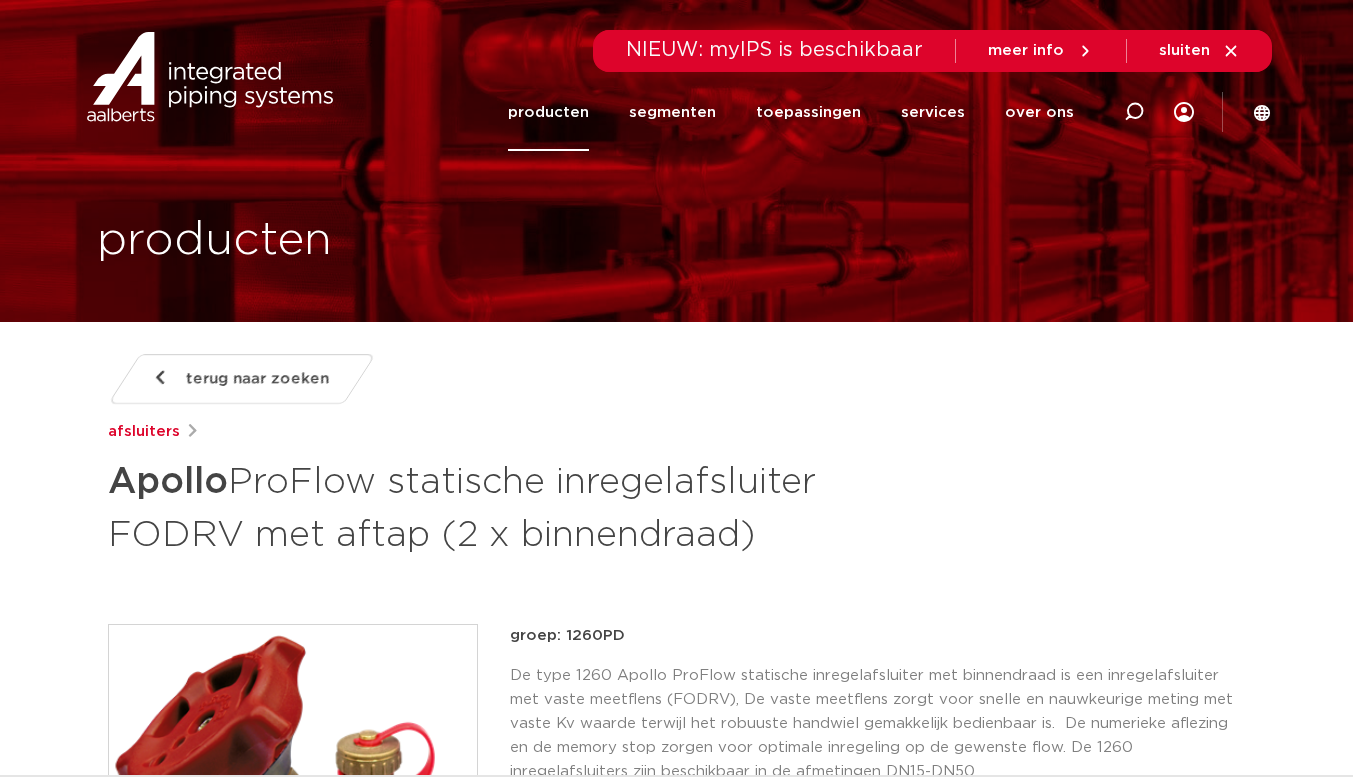 scroll, scrollTop: 167, scrollLeft: 0, axis: vertical 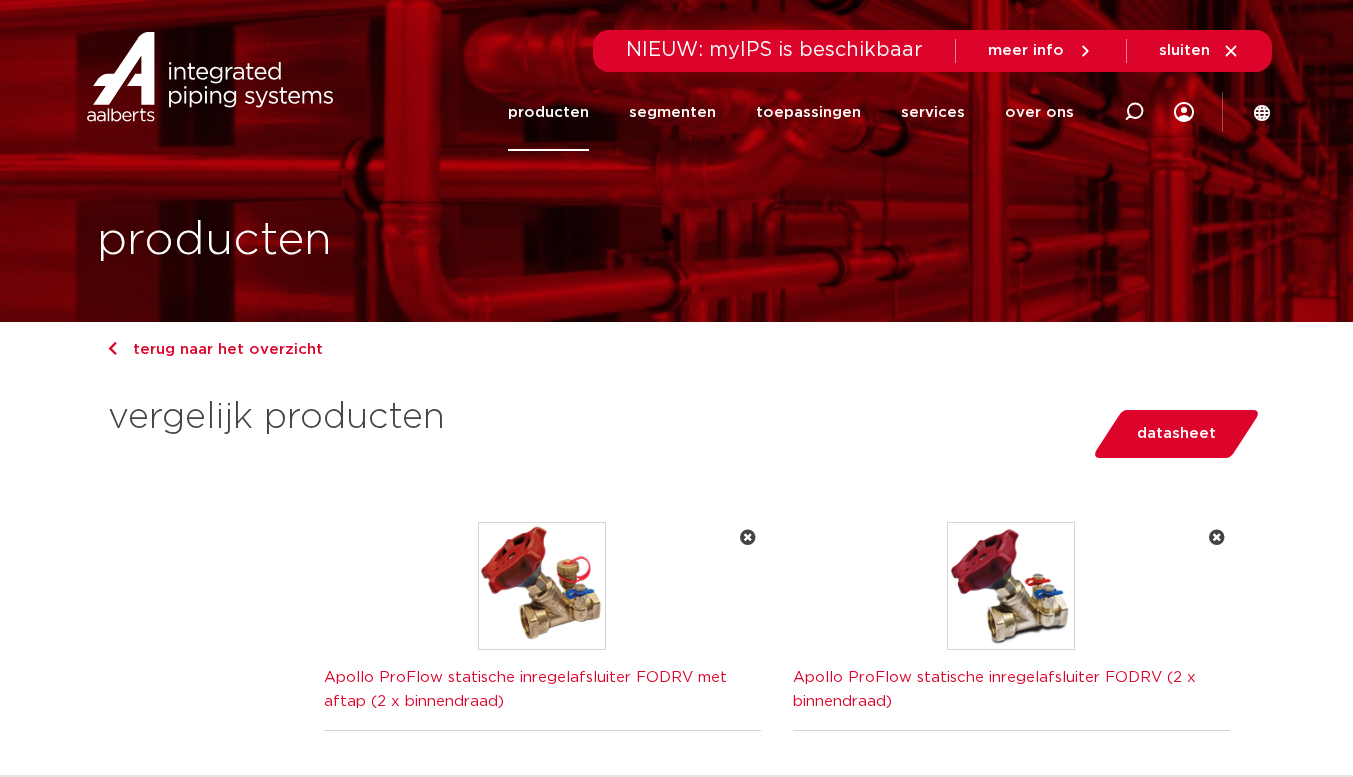 click on "Apollo ProFlow statische inregelafsluiter FODRV (2 x binnendraad)" at bounding box center [994, 689] 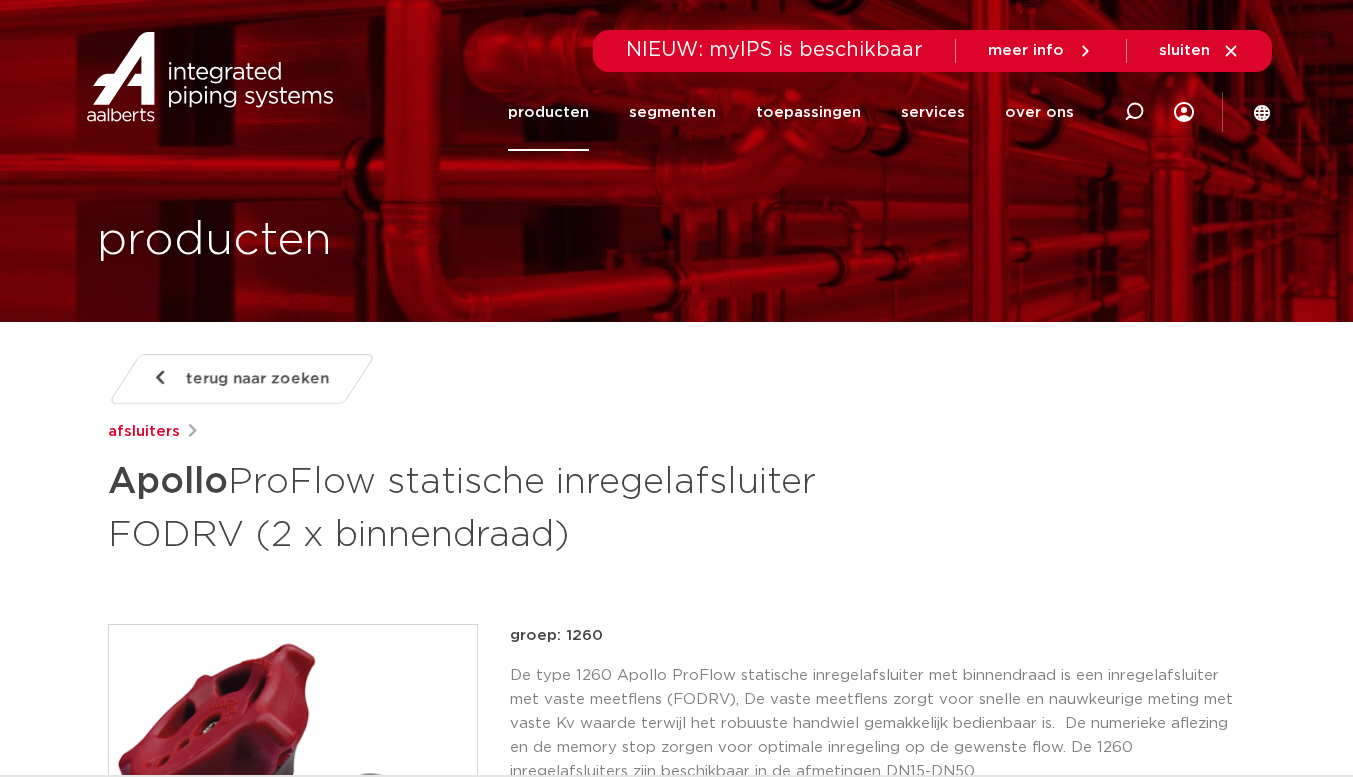 scroll, scrollTop: 125, scrollLeft: 0, axis: vertical 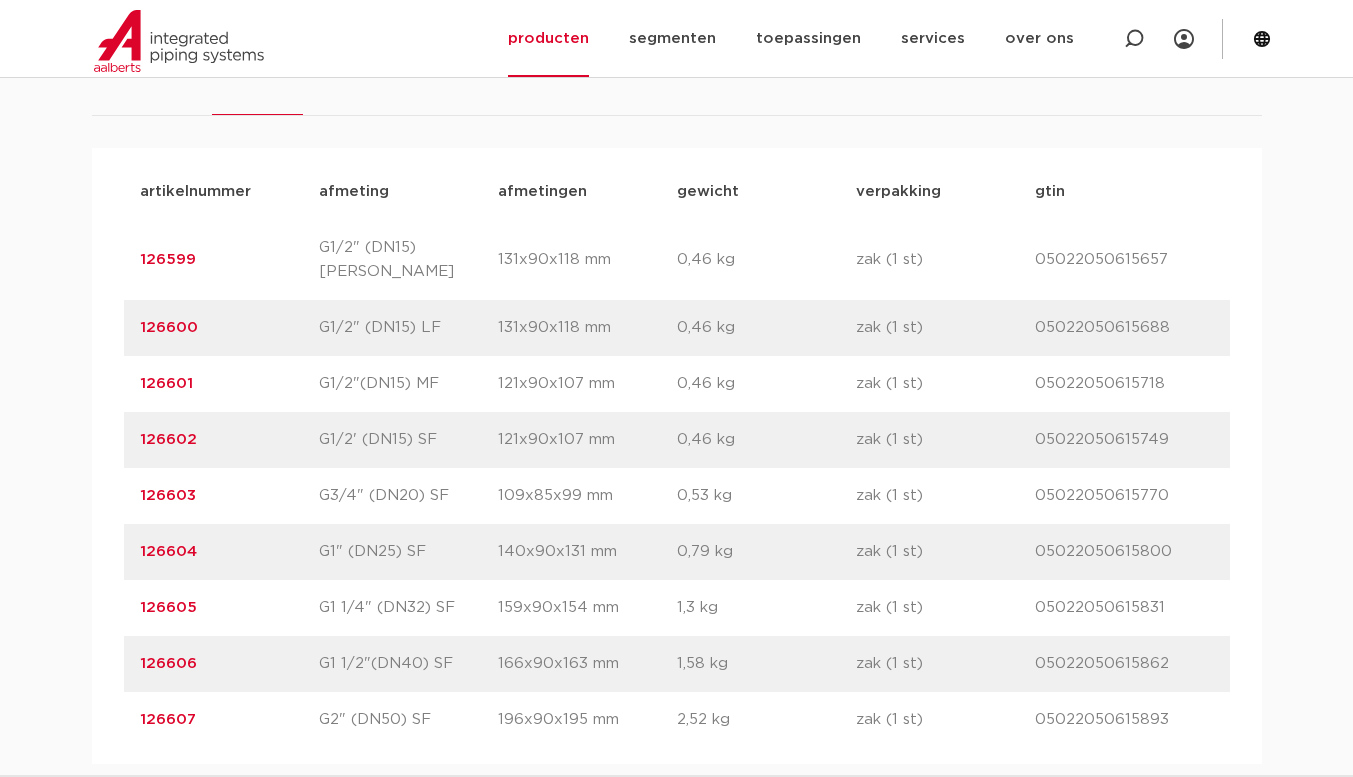 drag, startPoint x: 202, startPoint y: 643, endPoint x: 129, endPoint y: 648, distance: 73.171036 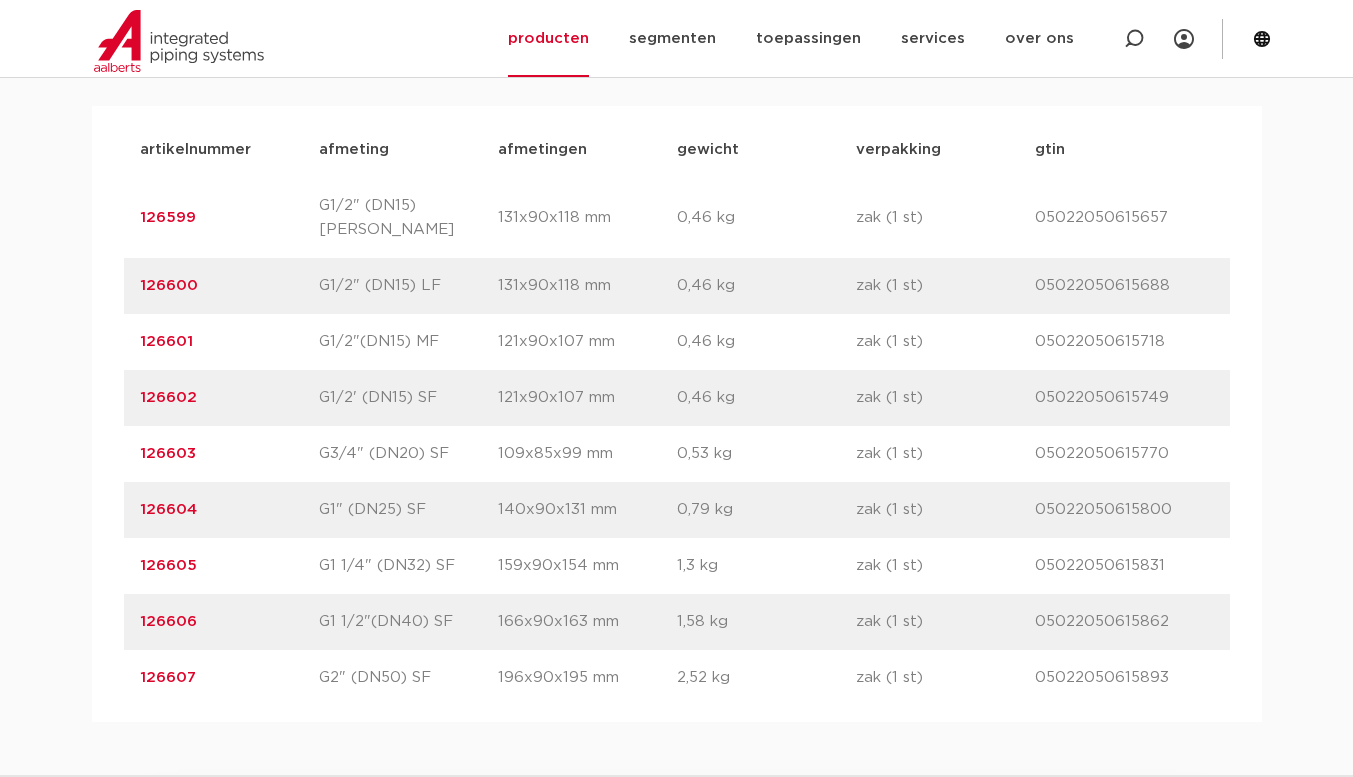 scroll, scrollTop: 1400, scrollLeft: 0, axis: vertical 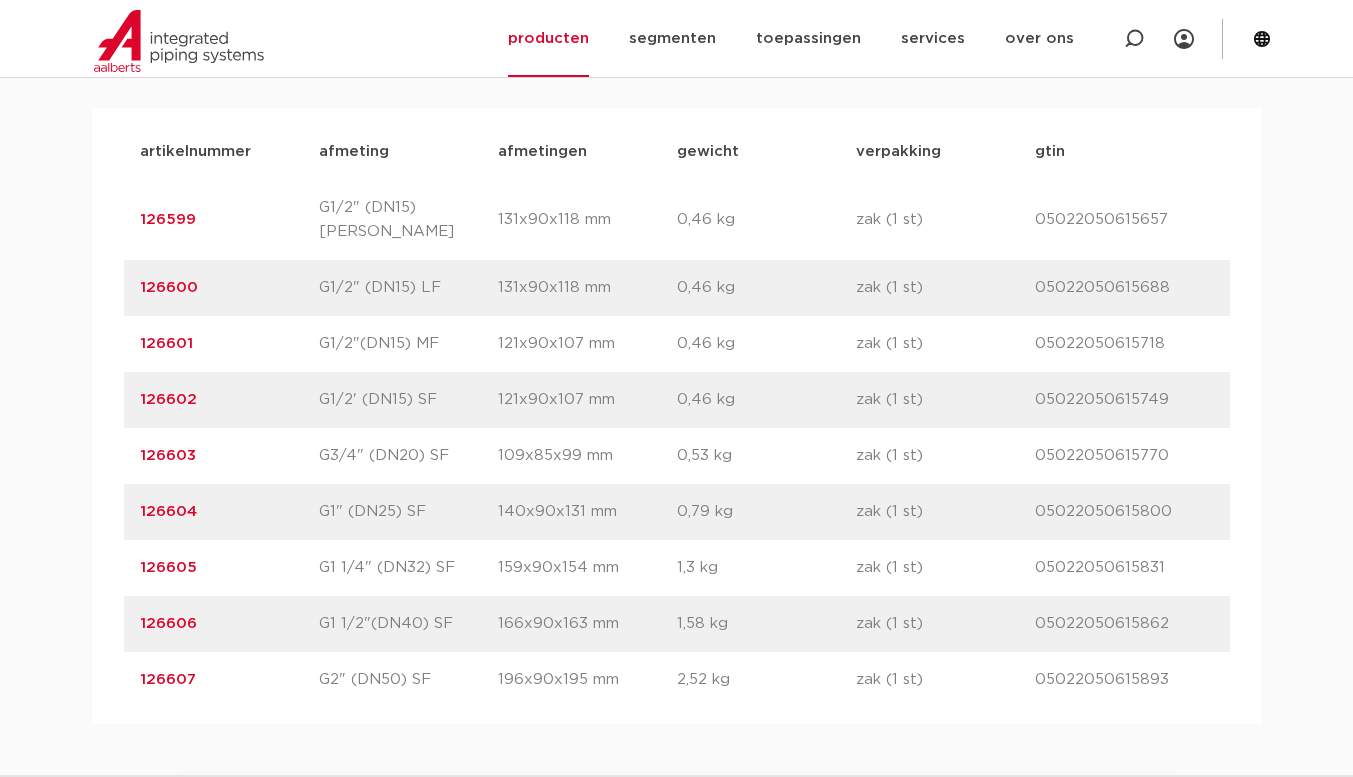 drag, startPoint x: 203, startPoint y: 486, endPoint x: 131, endPoint y: 502, distance: 73.756355 